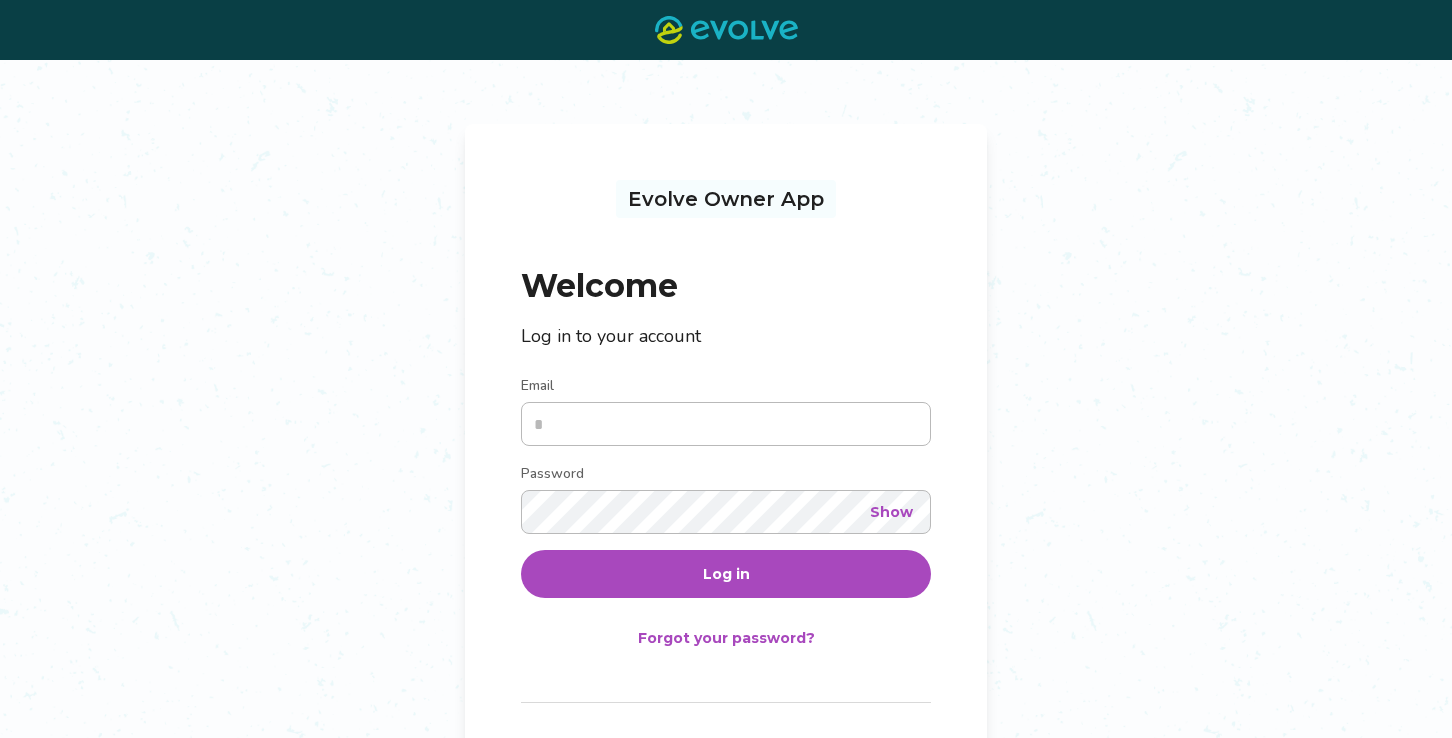scroll, scrollTop: 0, scrollLeft: 0, axis: both 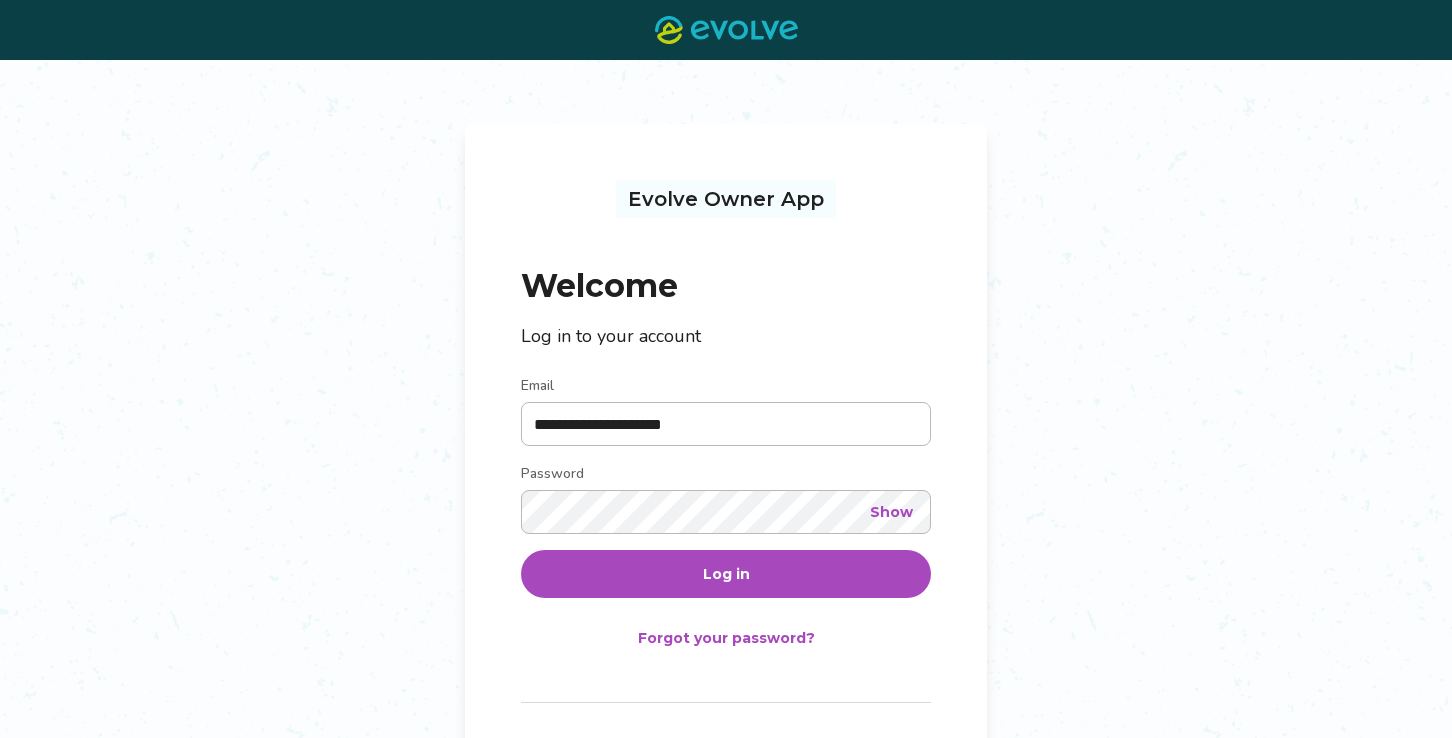 type on "**********" 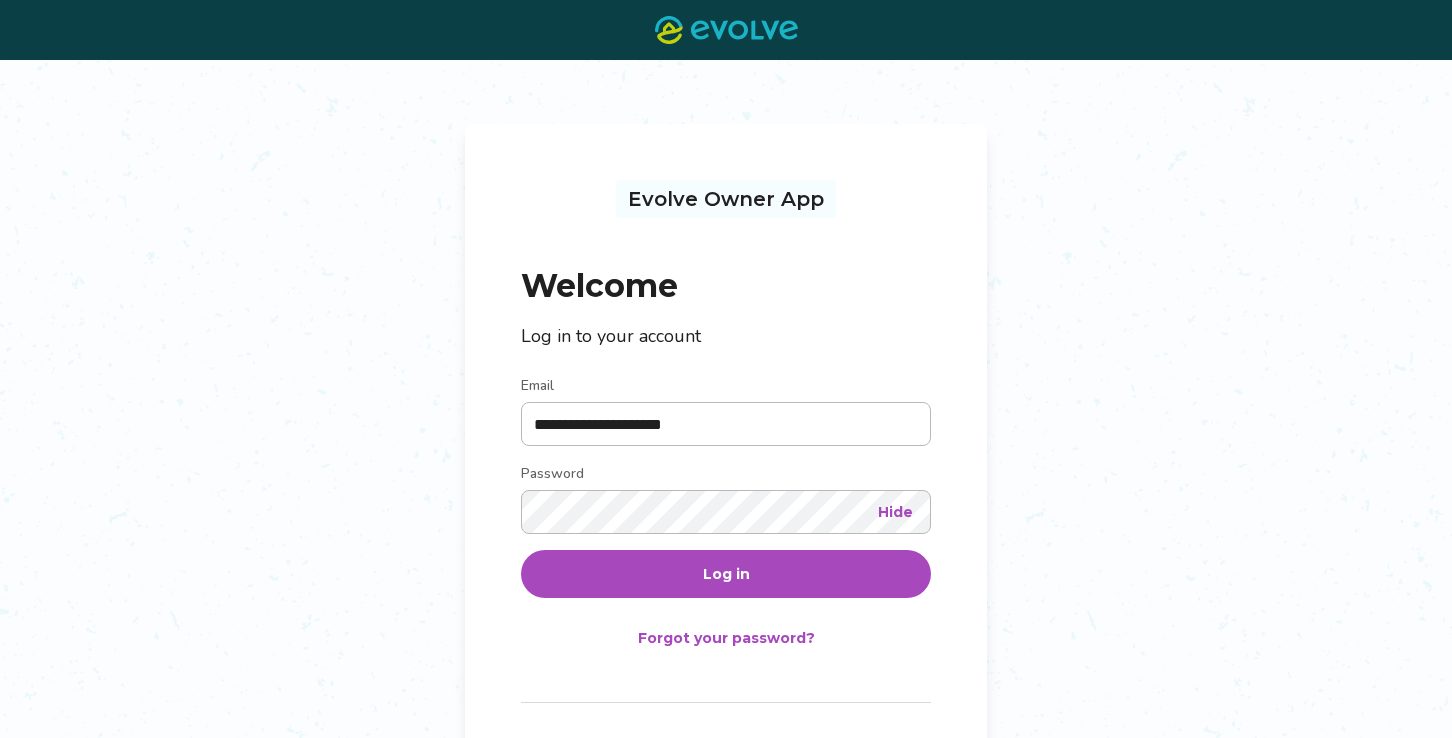 click on "Log in" at bounding box center [726, 574] 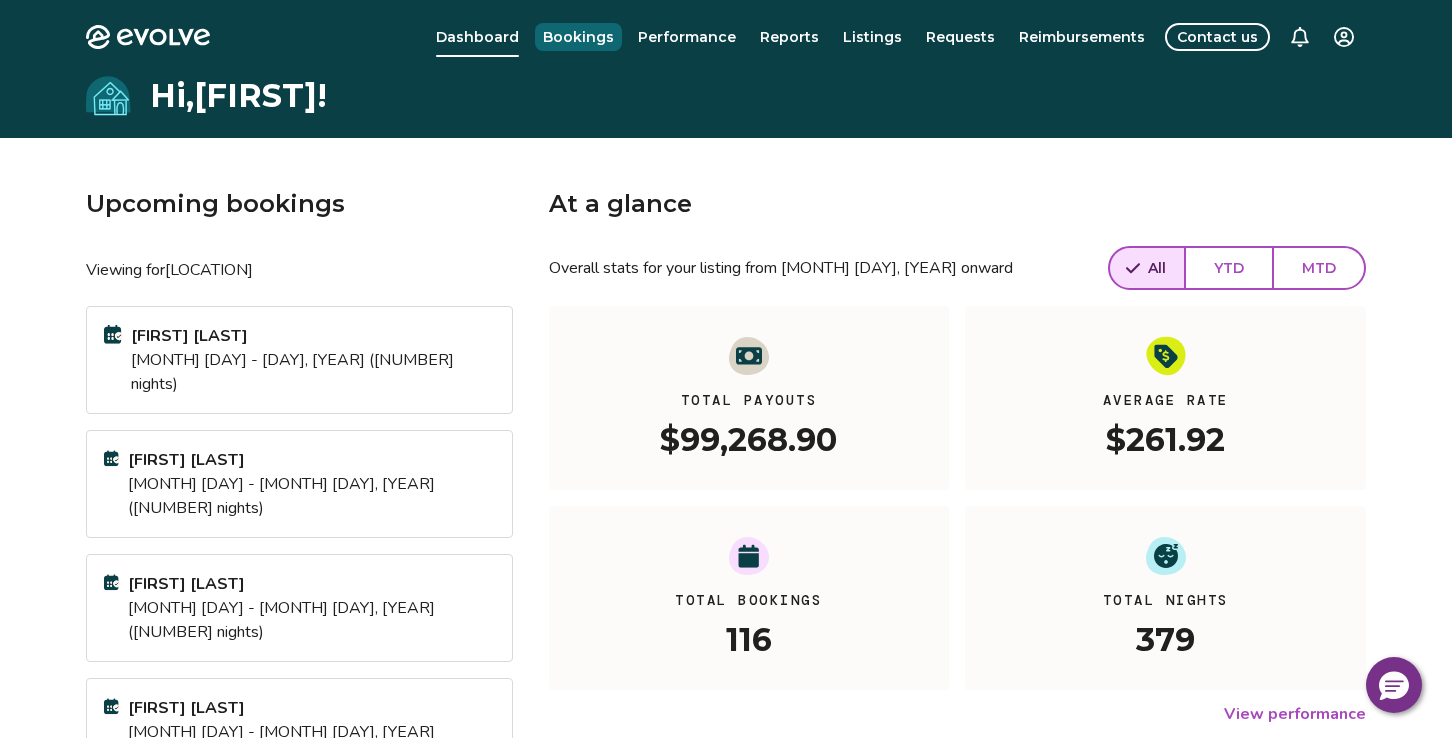 click on "Bookings" at bounding box center [578, 37] 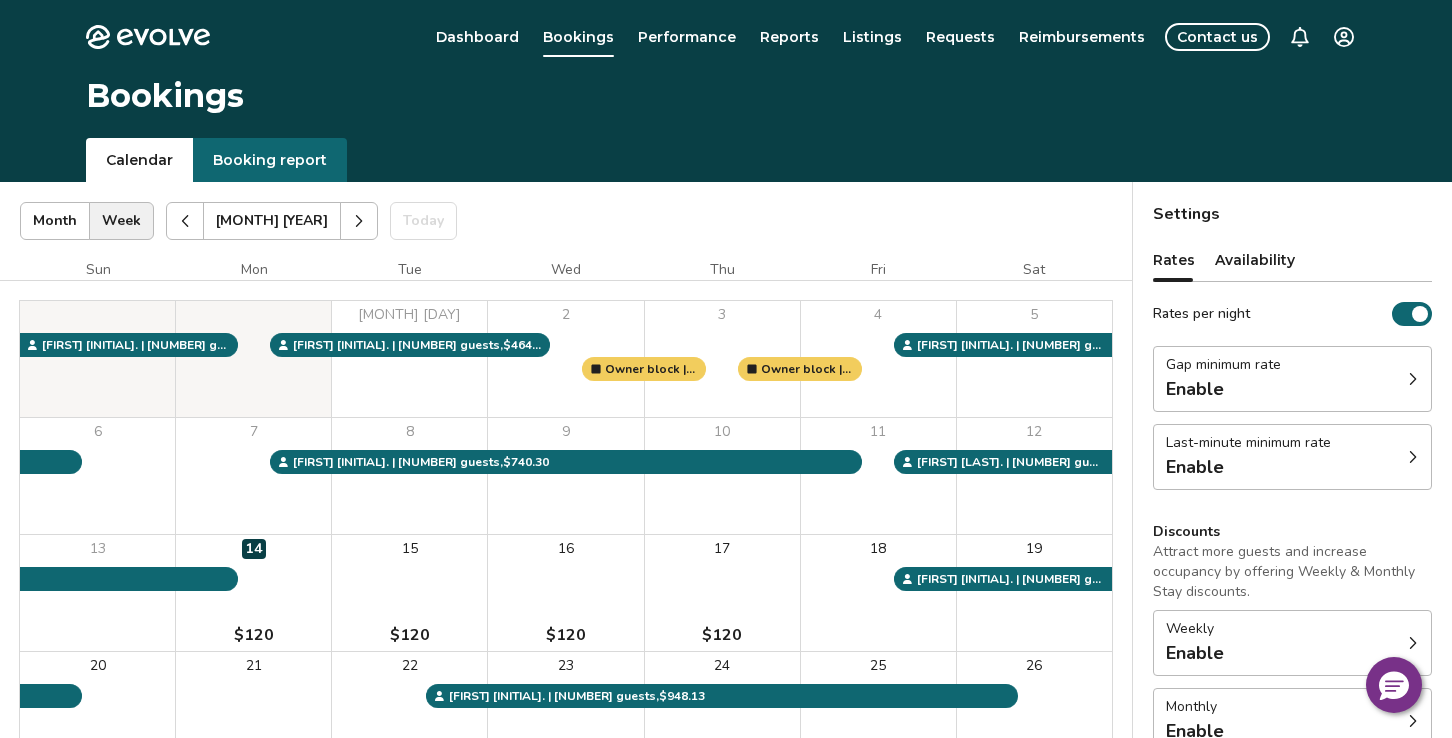 click on "Rates per night" at bounding box center (1412, 314) 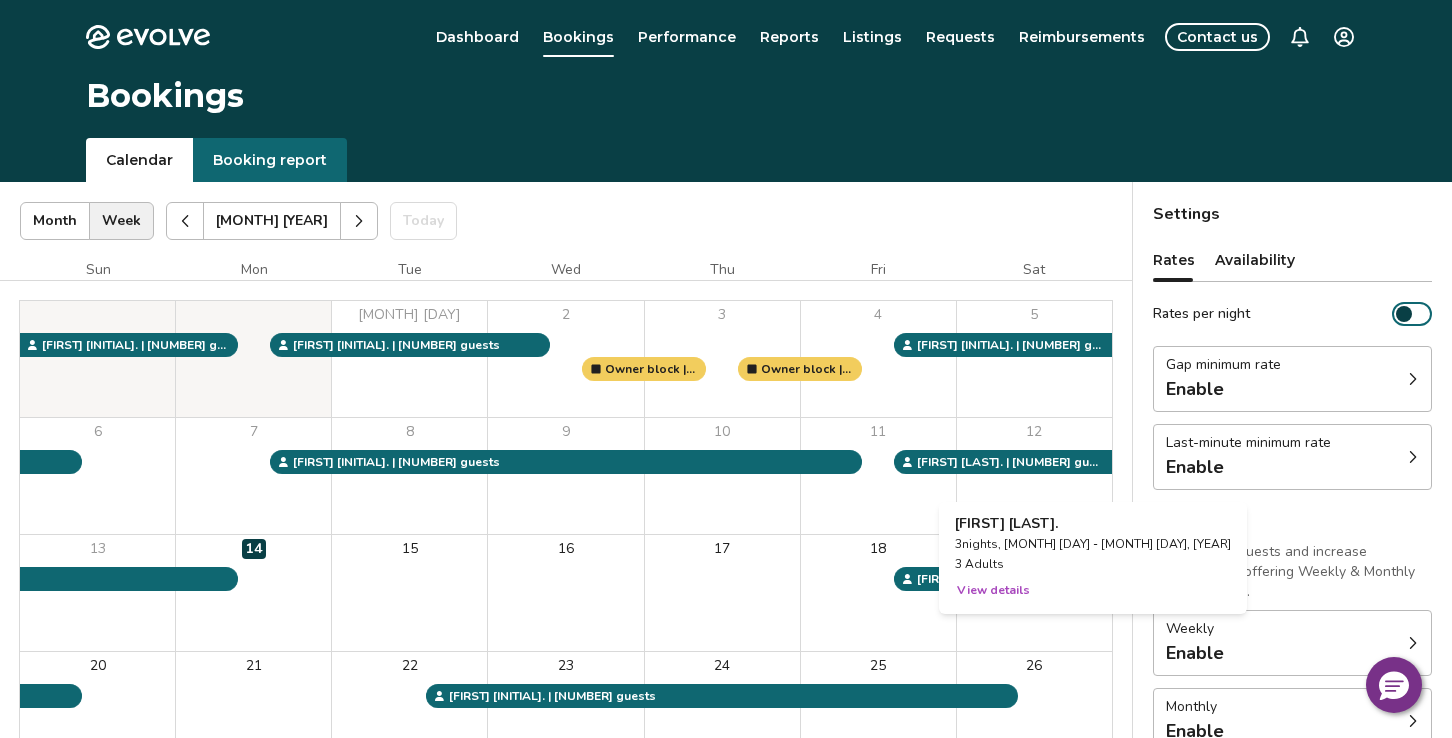 click on "12" at bounding box center (1034, 476) 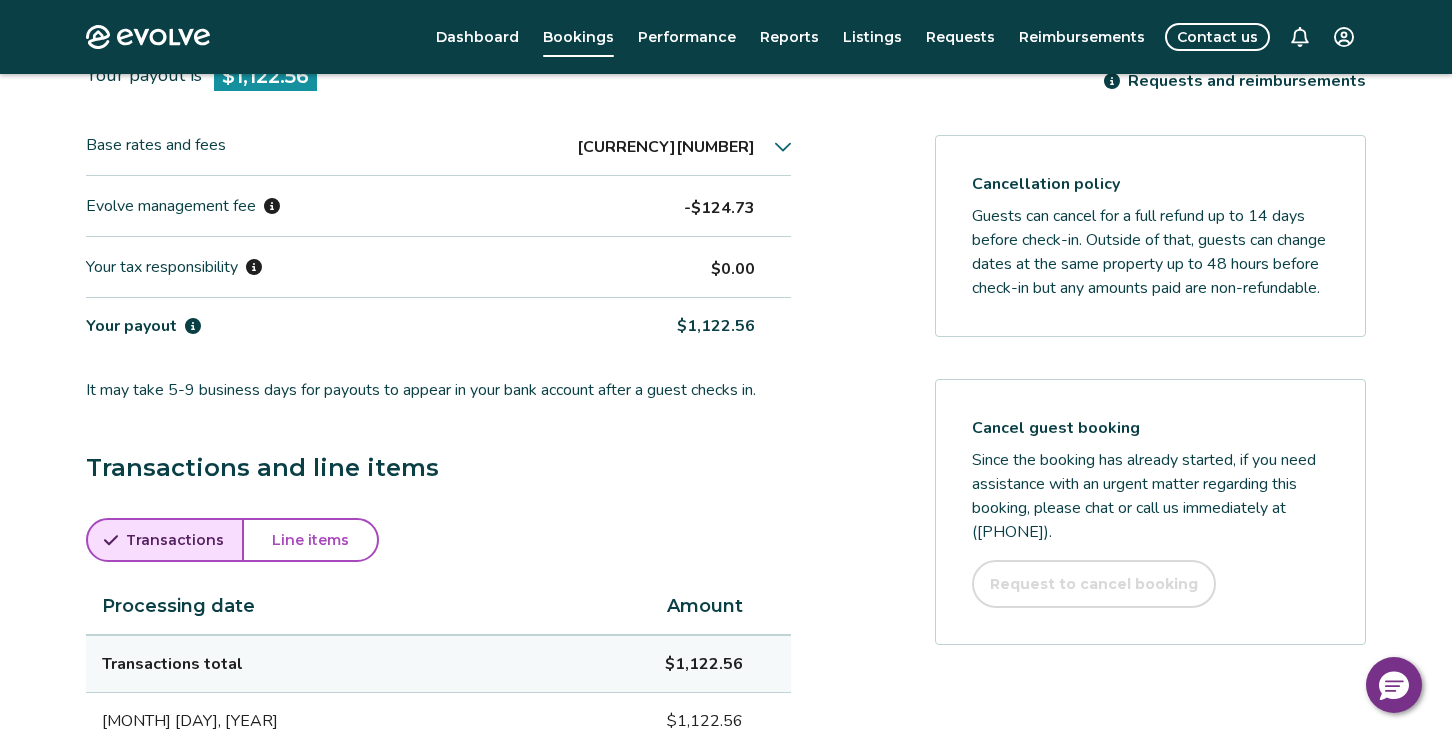 scroll, scrollTop: 645, scrollLeft: 0, axis: vertical 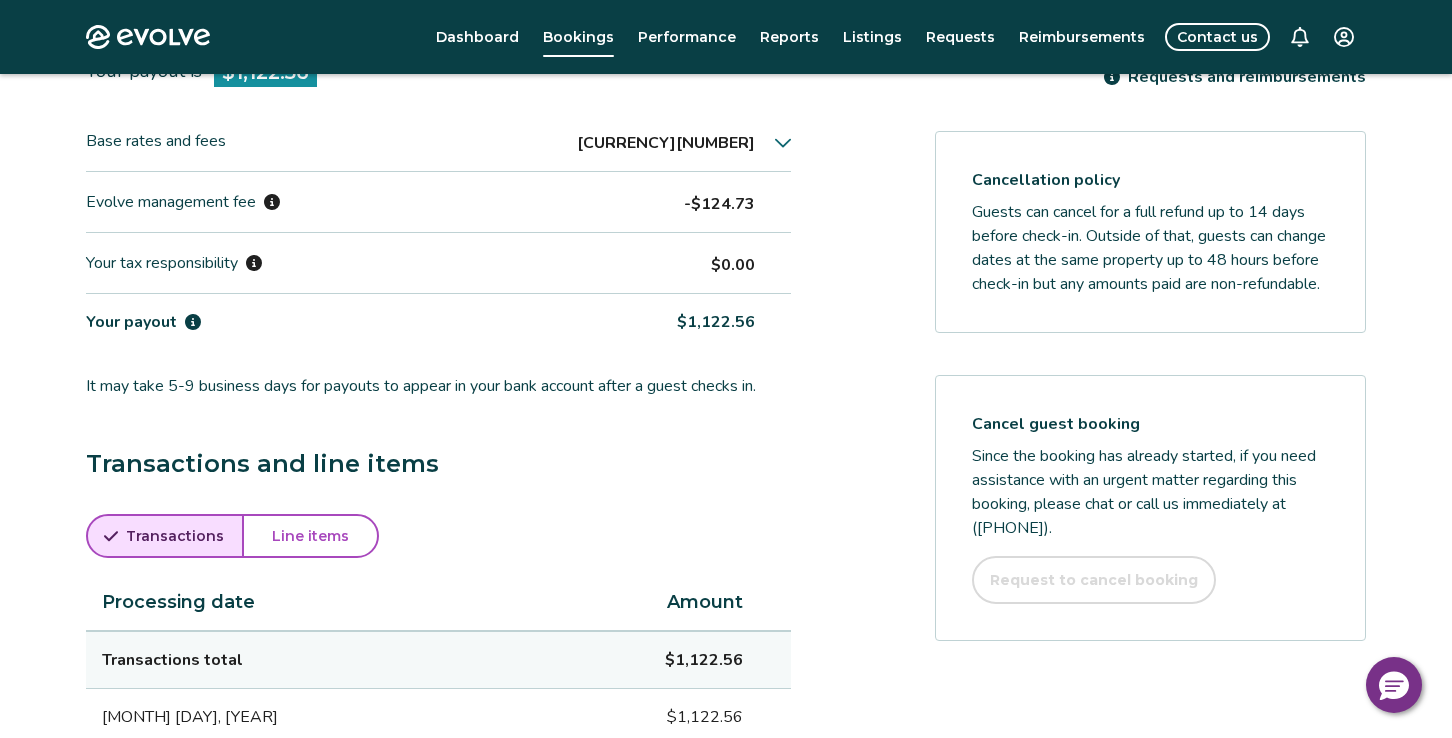 click on "Line items" at bounding box center [310, 536] 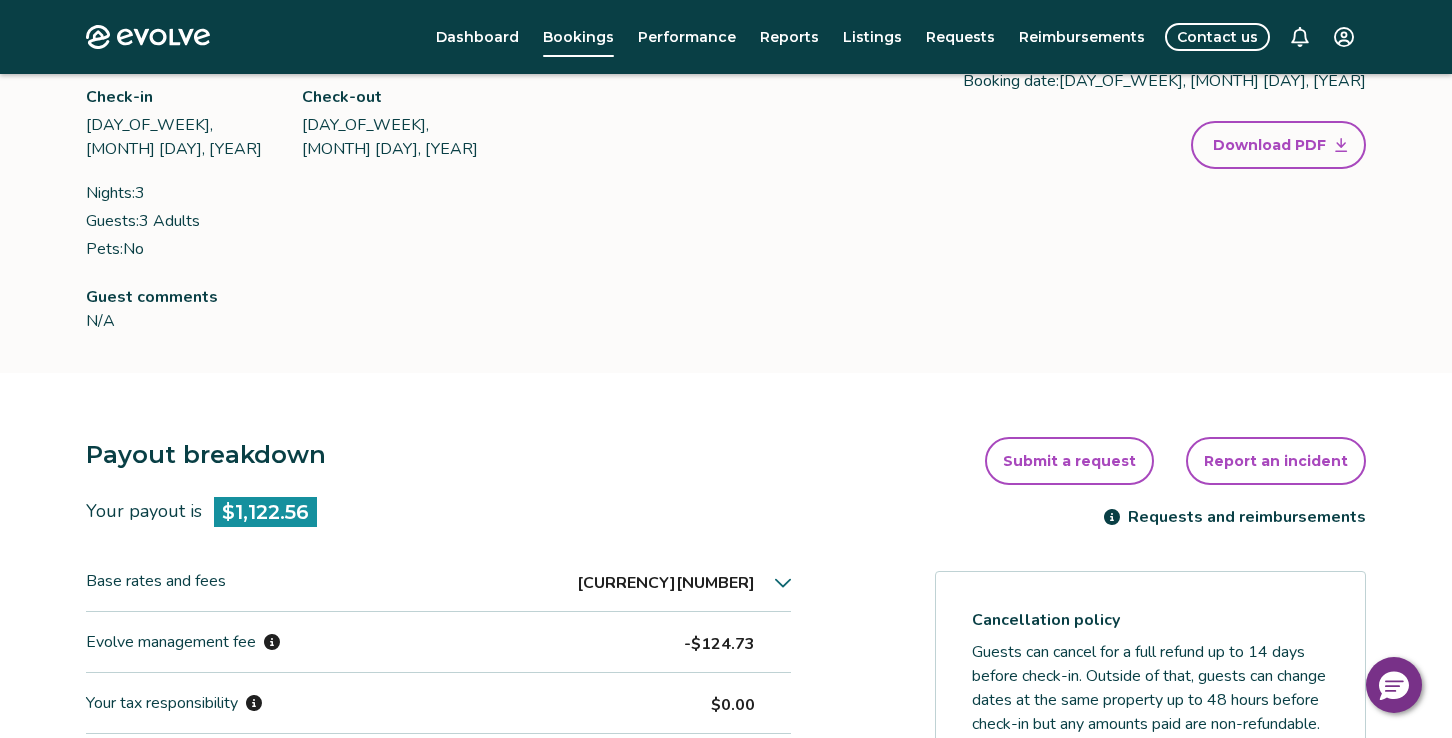 scroll, scrollTop: 192, scrollLeft: 0, axis: vertical 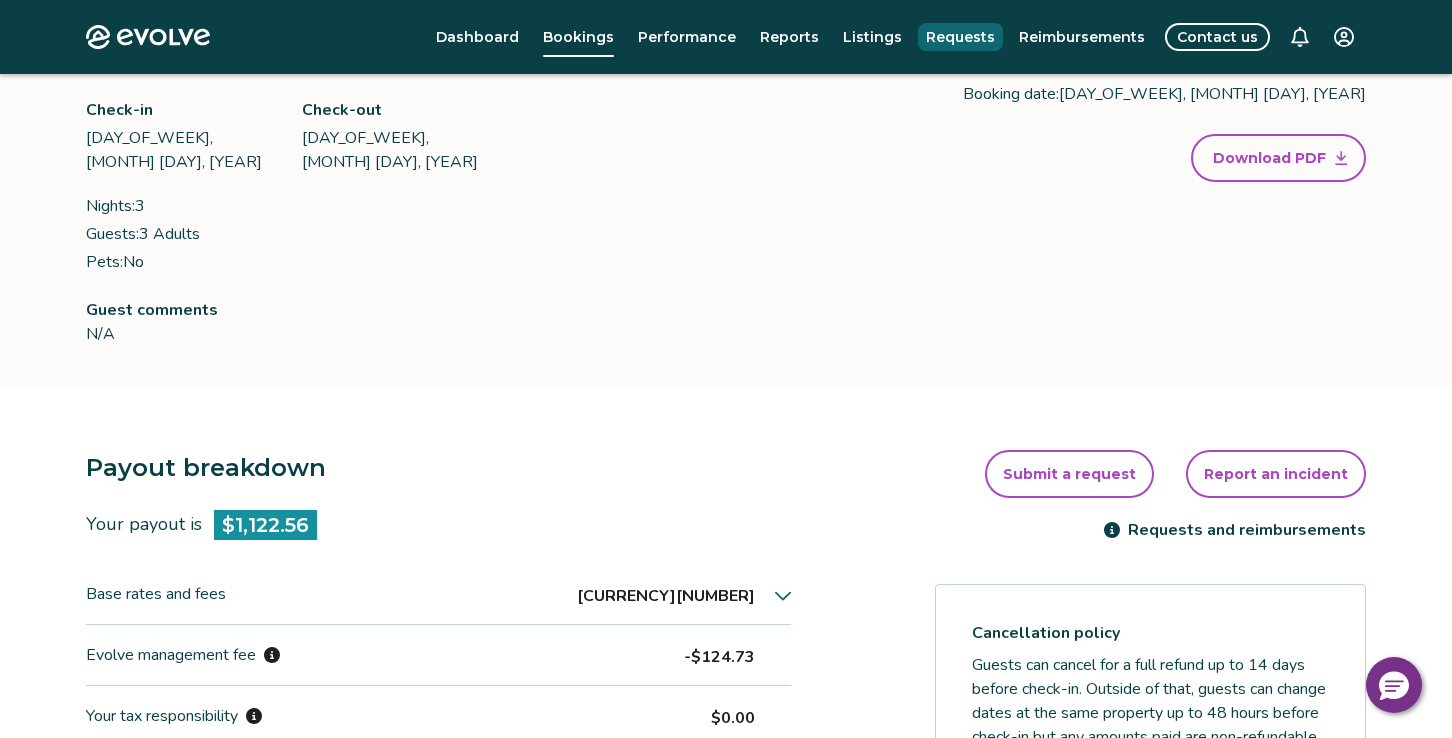 click on "Requests" at bounding box center (960, 37) 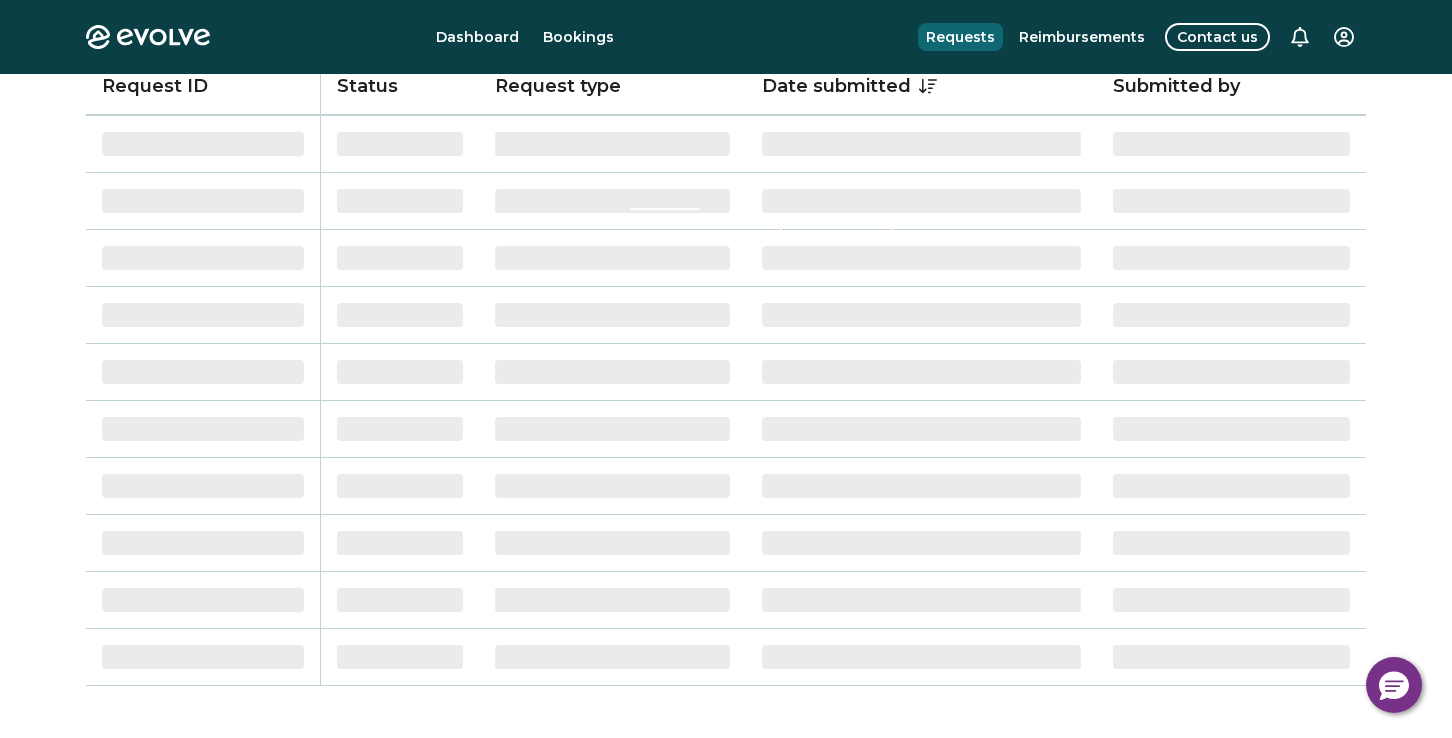scroll, scrollTop: 0, scrollLeft: 0, axis: both 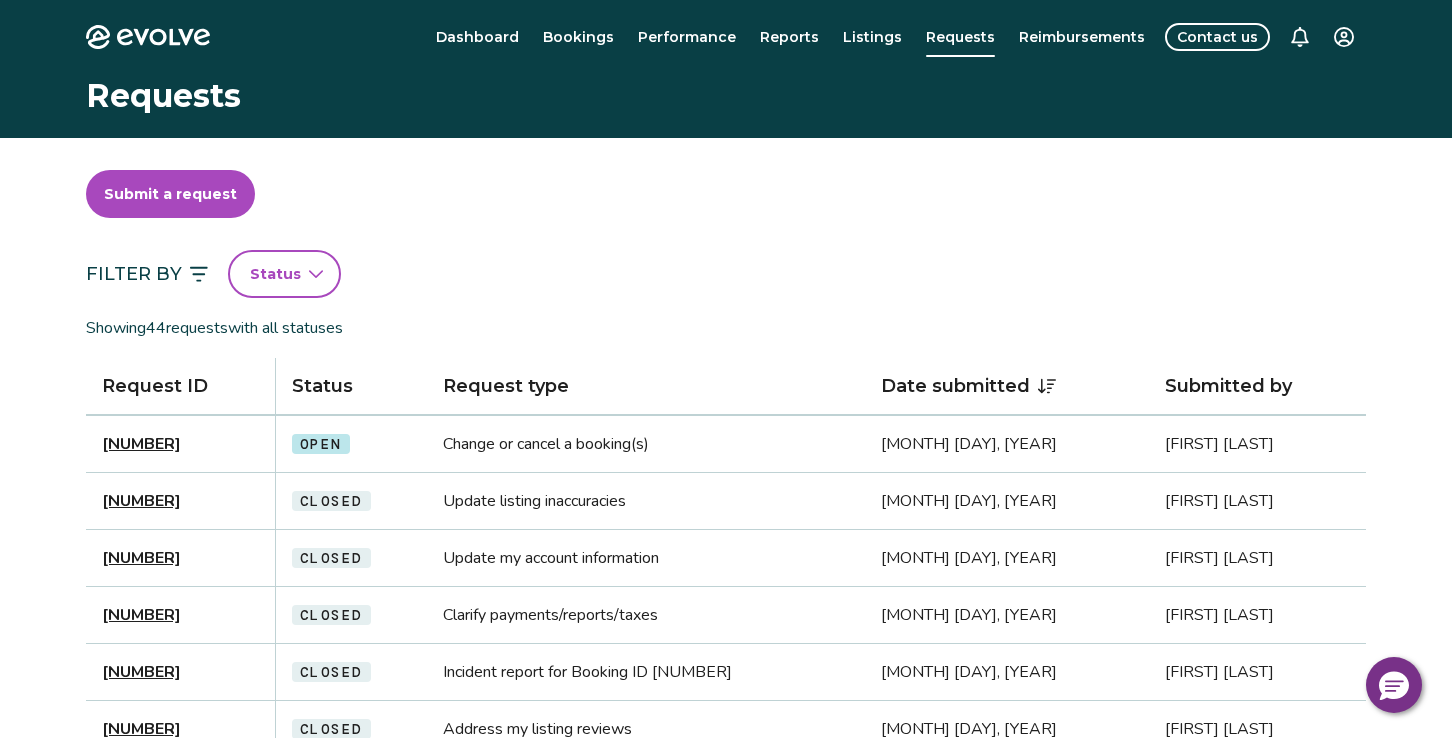 click on "Contact us" at bounding box center (1217, 37) 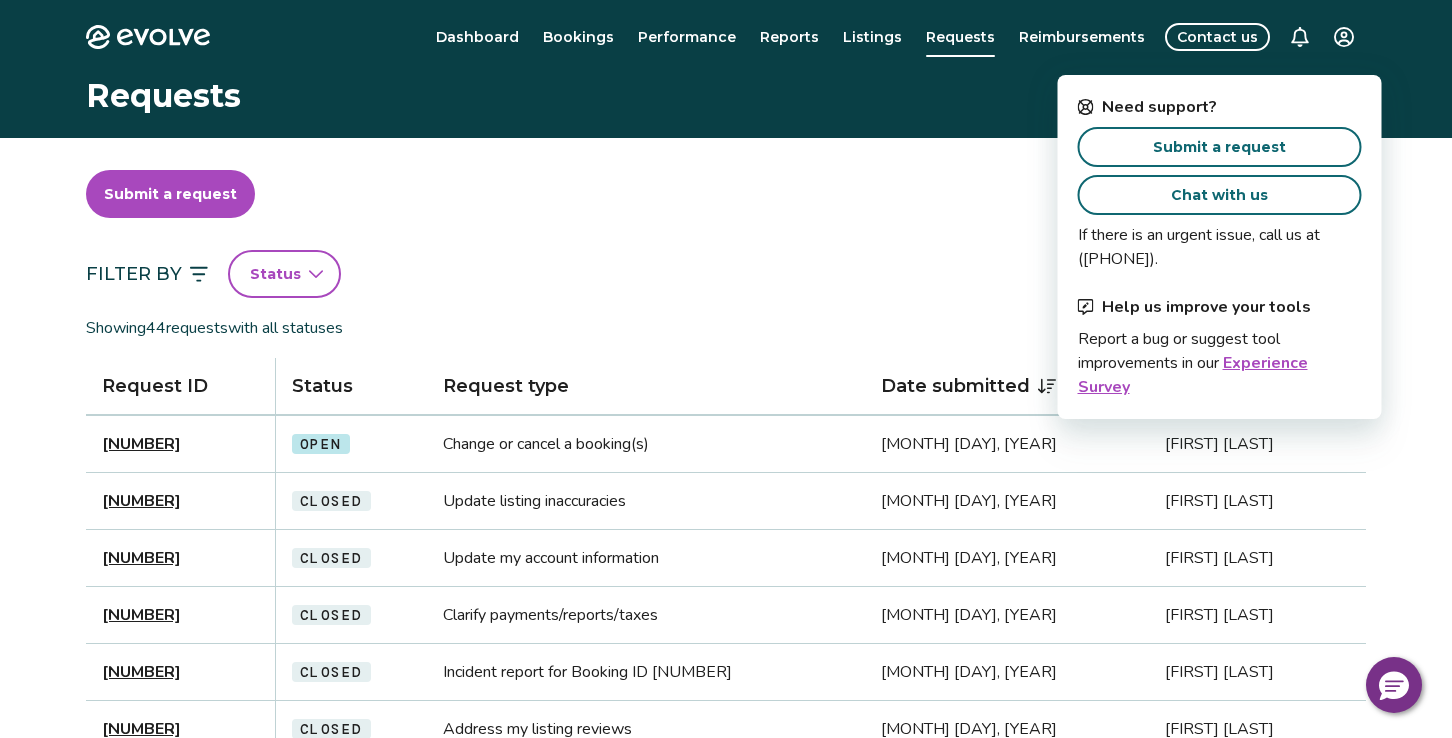 click on "Submit a request" at bounding box center [1219, 147] 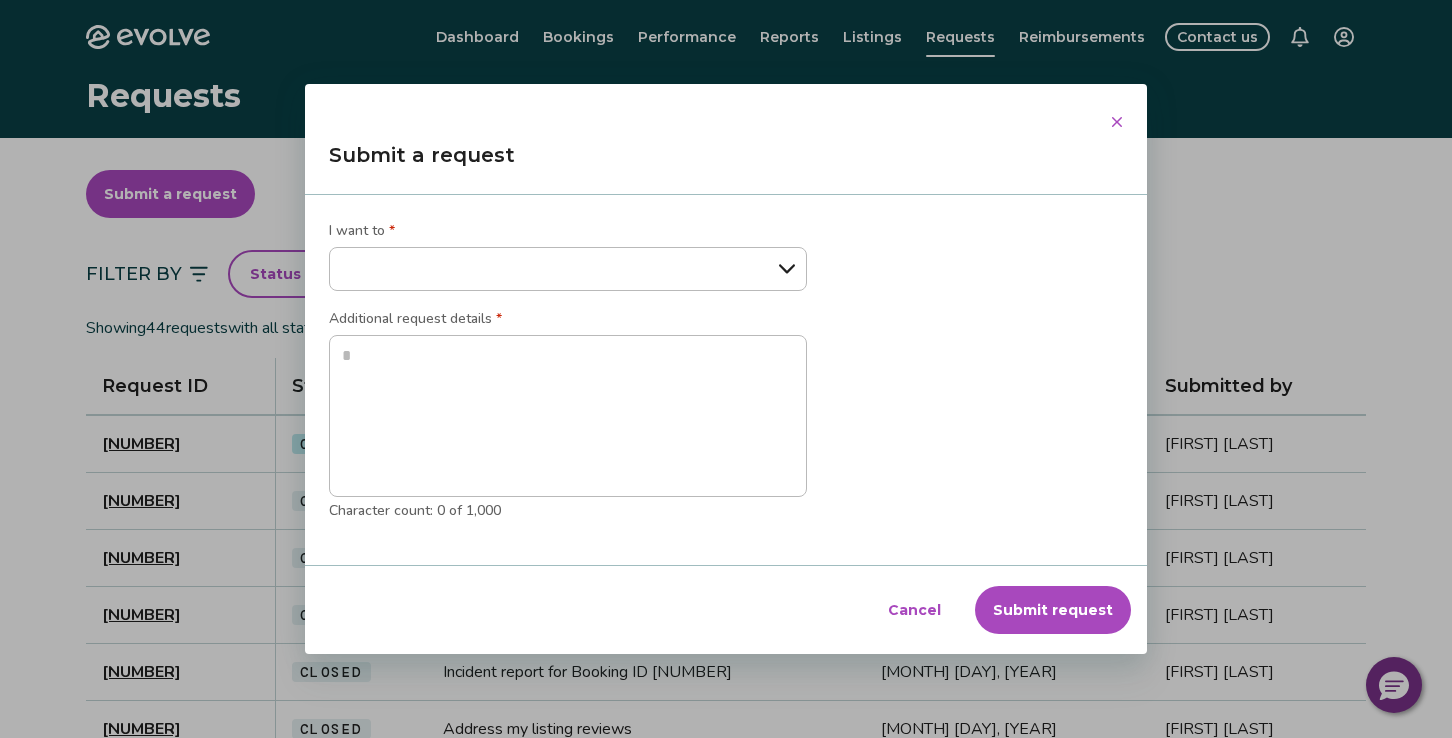 click on "Cancel" at bounding box center [914, 610] 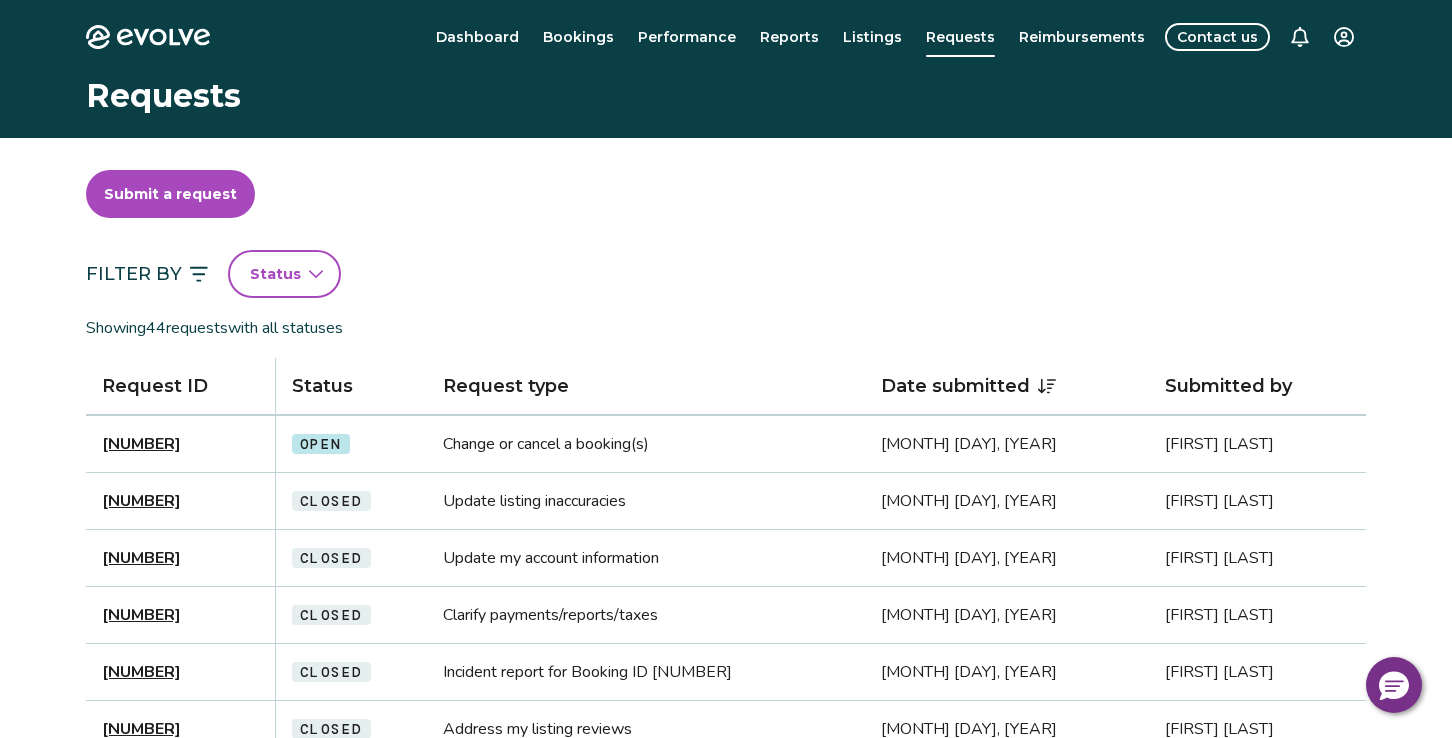 click on "Evolve Dashboard Bookings Performance Reports Listings Requests Reimbursements Contact us Requests Submit a request Filter By  Status Showing  [NUMBER]  requests  with all statuses Request ID Status Request type Date submitted Submitted by [NUMBER] Open Change or cancel a booking(s) [MONTH] [DAY], [YEAR] [FIRST] [LAST] [NUMBER] Closed Update listing inaccuracies [MONTH] [DAY], [YEAR] [FIRST] [LAST] [NUMBER] Closed Update my account information [MONTH] [DAY], [YEAR] [FIRST] [LAST] [NUMBER] Closed Clarify payments/reports/taxes [MONTH] [DAY], [YEAR] [FIRST] [LAST] [NUMBER] Closed Incident report for Booking ID [NUMBER] [MONTH] [DAY], [YEAR] [FIRST] [LAST] [NUMBER] Closed Address my listing reviews [MONTH] [DAY], [YEAR] [FIRST] [LAST] [NUMBER] Closed Revise minimum rates or stays [MONTH] [DAY], [YEAR] [FIRST] [LAST] [NUMBER] Closed Revise minimum rates or stays [MONTH] [DAY], [YEAR] [FIRST] [LAST] [NUMBER] Closed Update listing inaccuracies [MONTH] [DAY], [YEAR] [FIRST] [LAST] [NUMBER] Closed Incident report for Booking ID [NUMBER] [MONTH] [DAY], [YEAR] [NUMBER] Closed Incident report for Booking ID [NUMBER] [MONTH] [DAY], [YEAR] [NUMBER]" at bounding box center [726, 918] 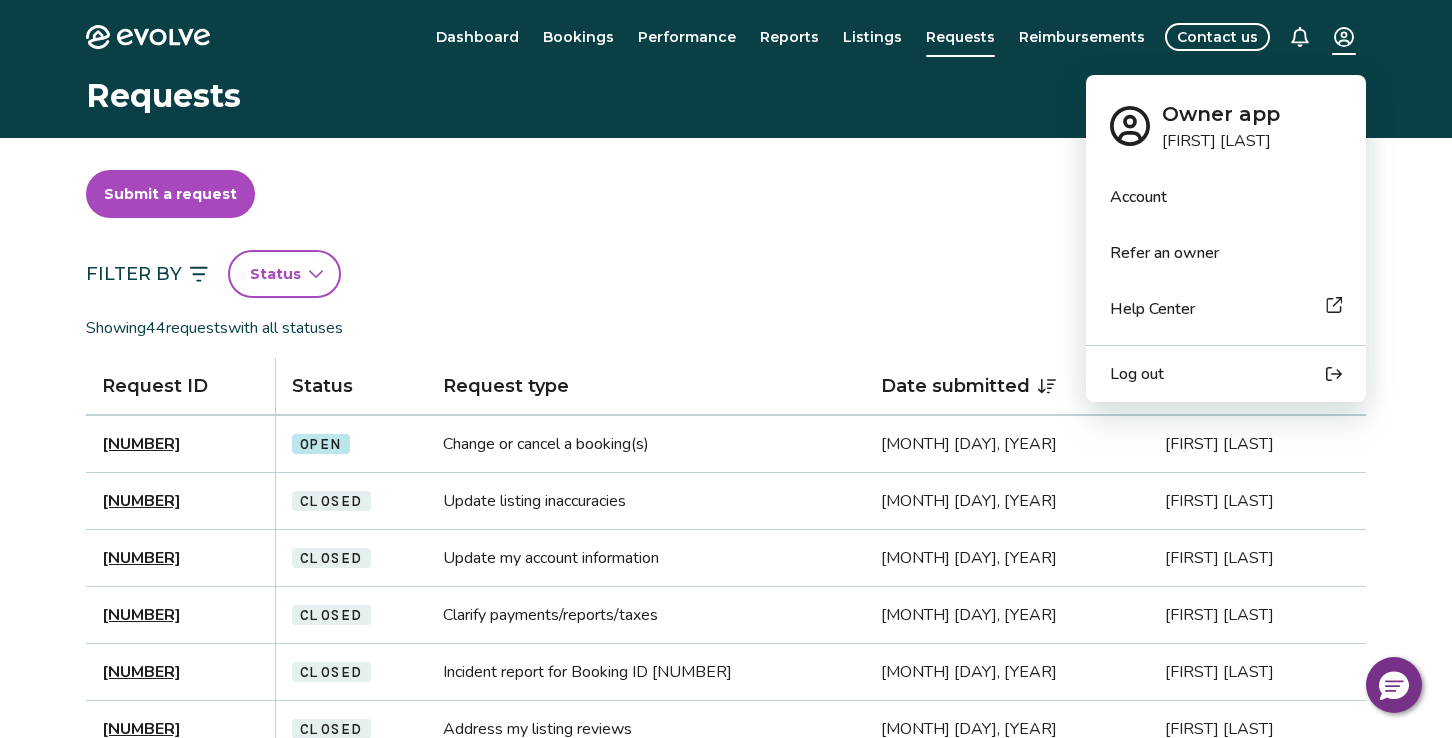 click on "Log out" at bounding box center (1137, 374) 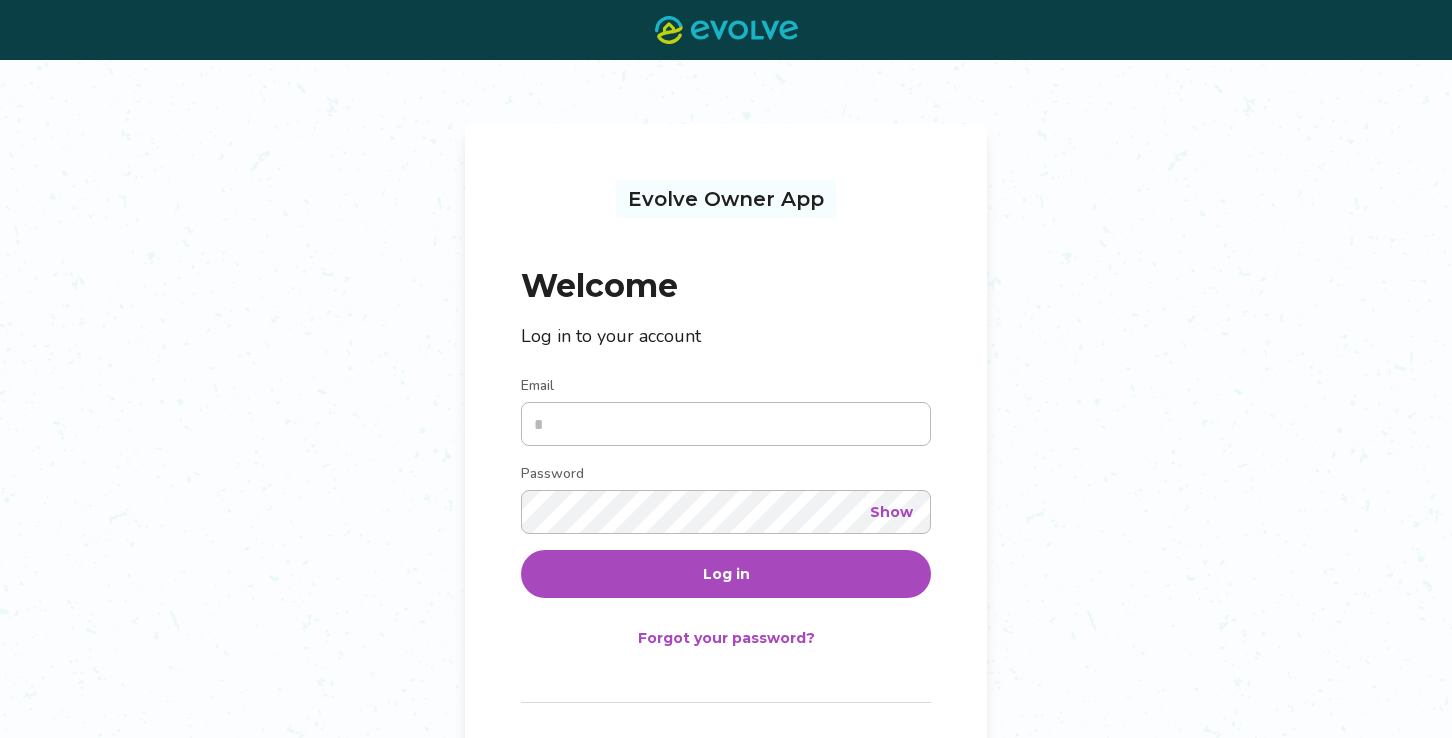scroll, scrollTop: 0, scrollLeft: 0, axis: both 